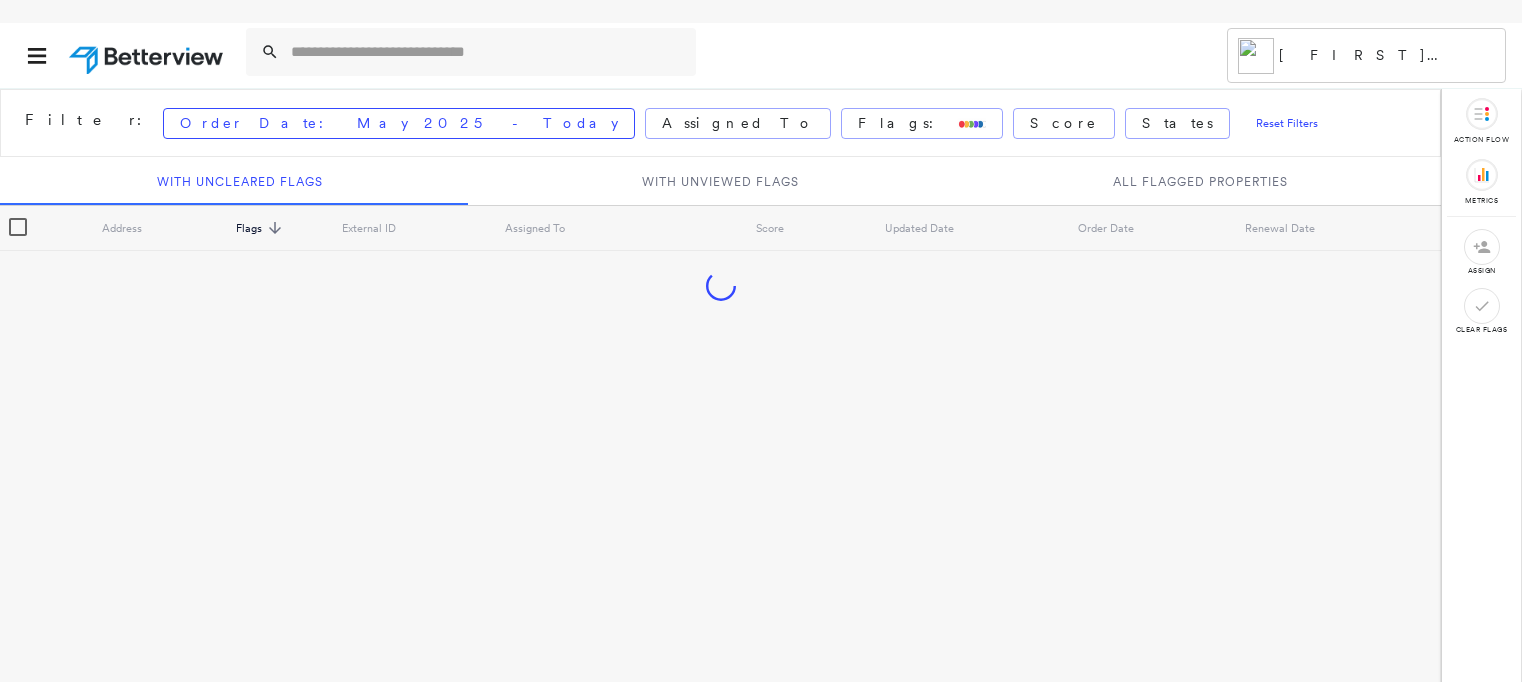 scroll, scrollTop: 0, scrollLeft: 0, axis: both 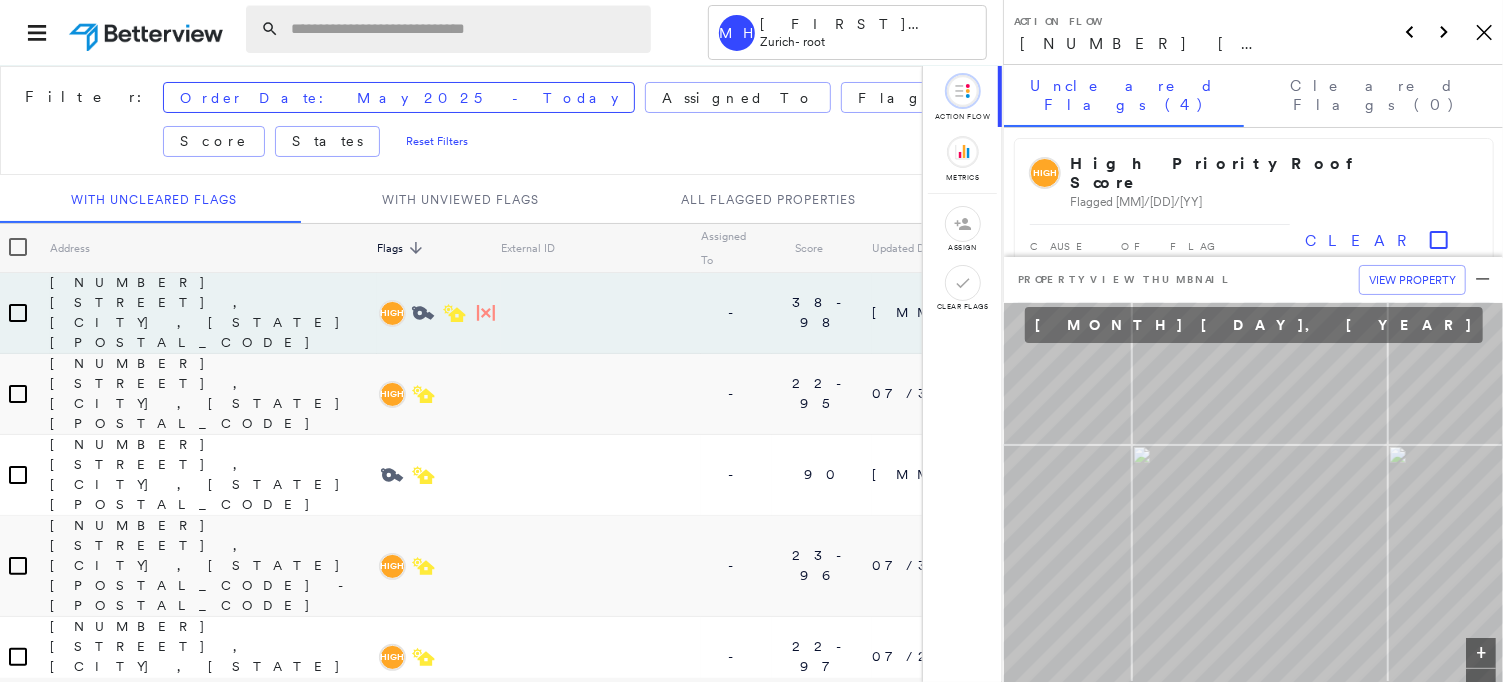 click at bounding box center (465, 29) 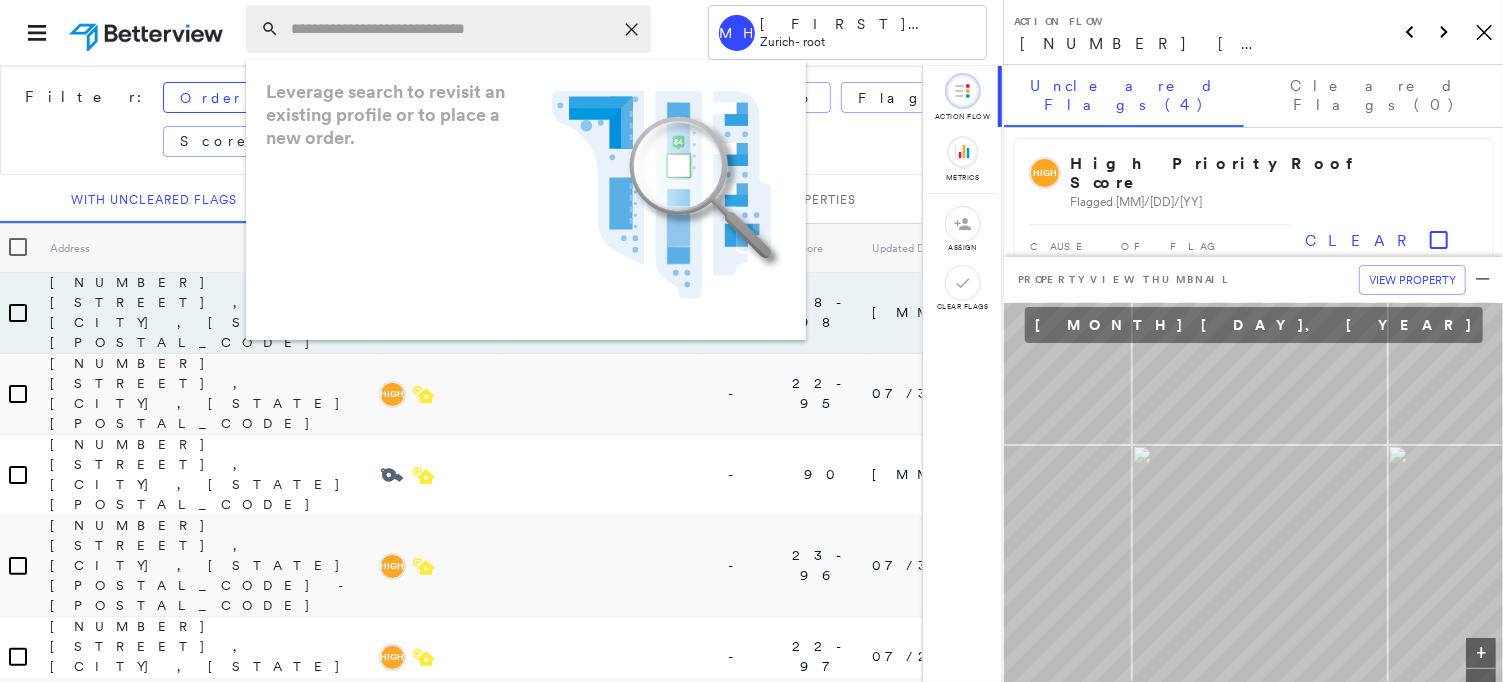 paste on "**********" 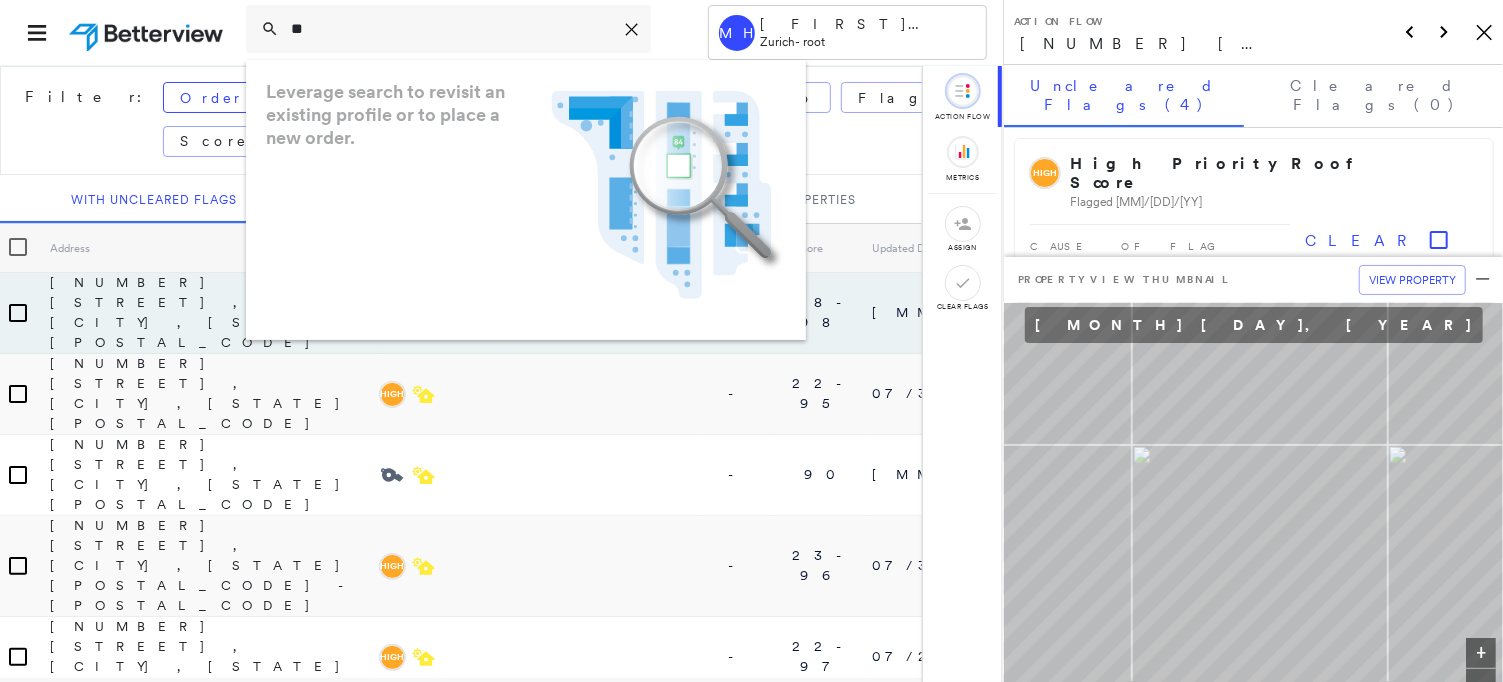 type on "*" 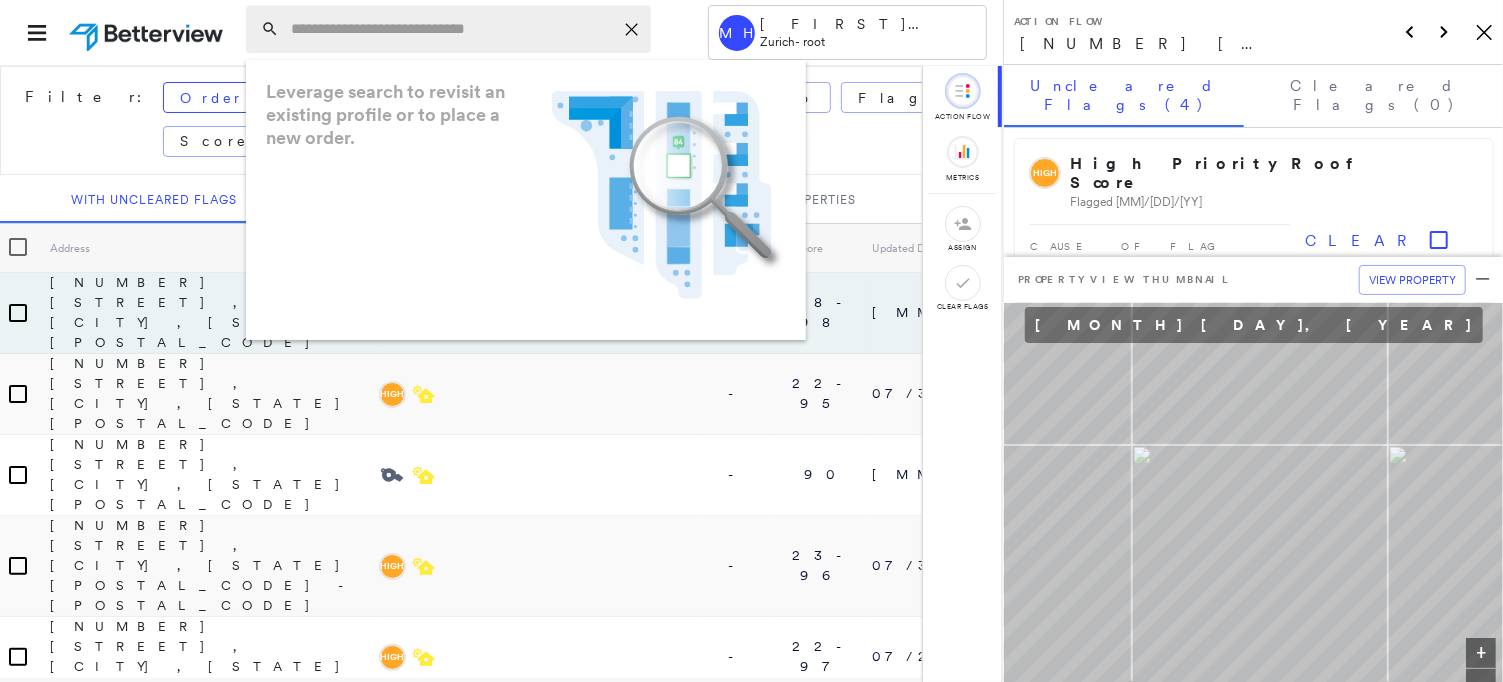 click at bounding box center [452, 29] 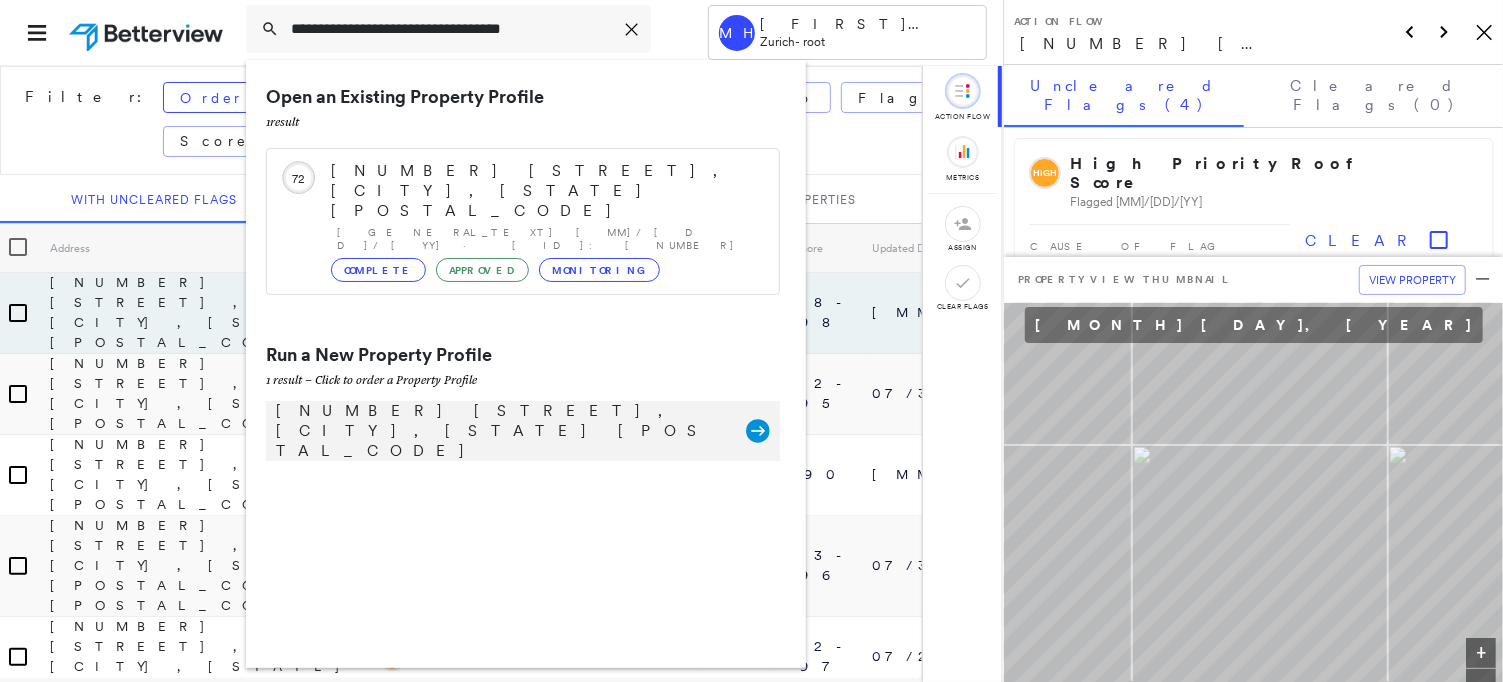 type on "**********" 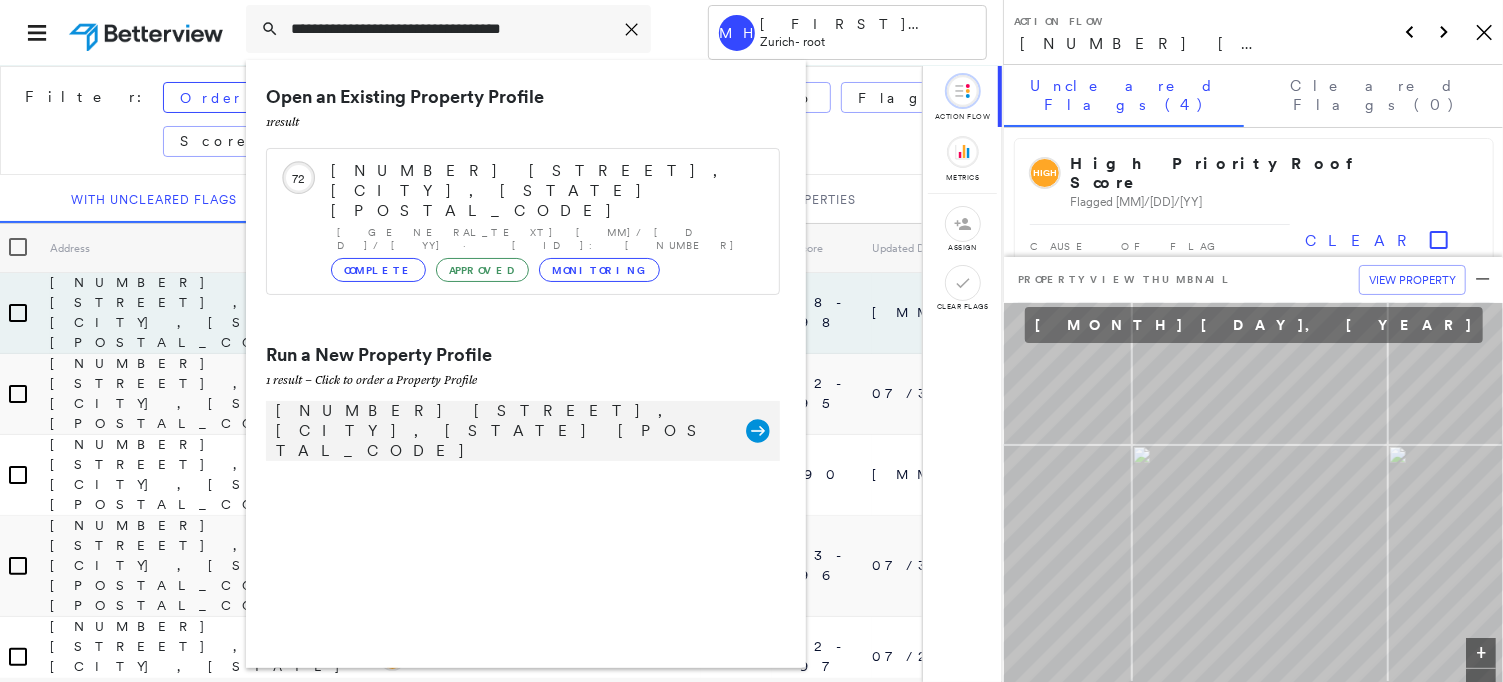 click on "[NUMBER] [STREET], [CITY], [STATE] [POSTAL_CODE] [GENERAL_TEXT]" at bounding box center [523, 431] 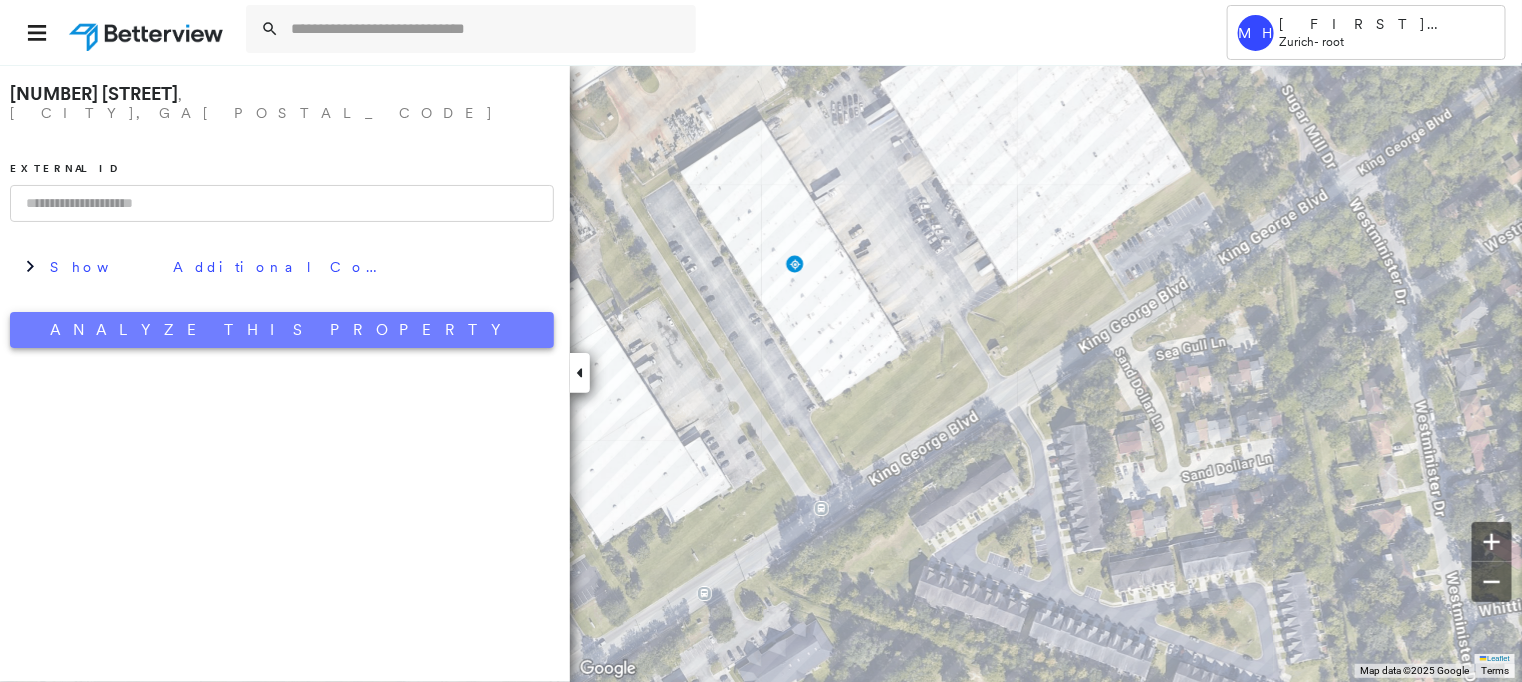 click on "Analyze This Property" at bounding box center (282, 330) 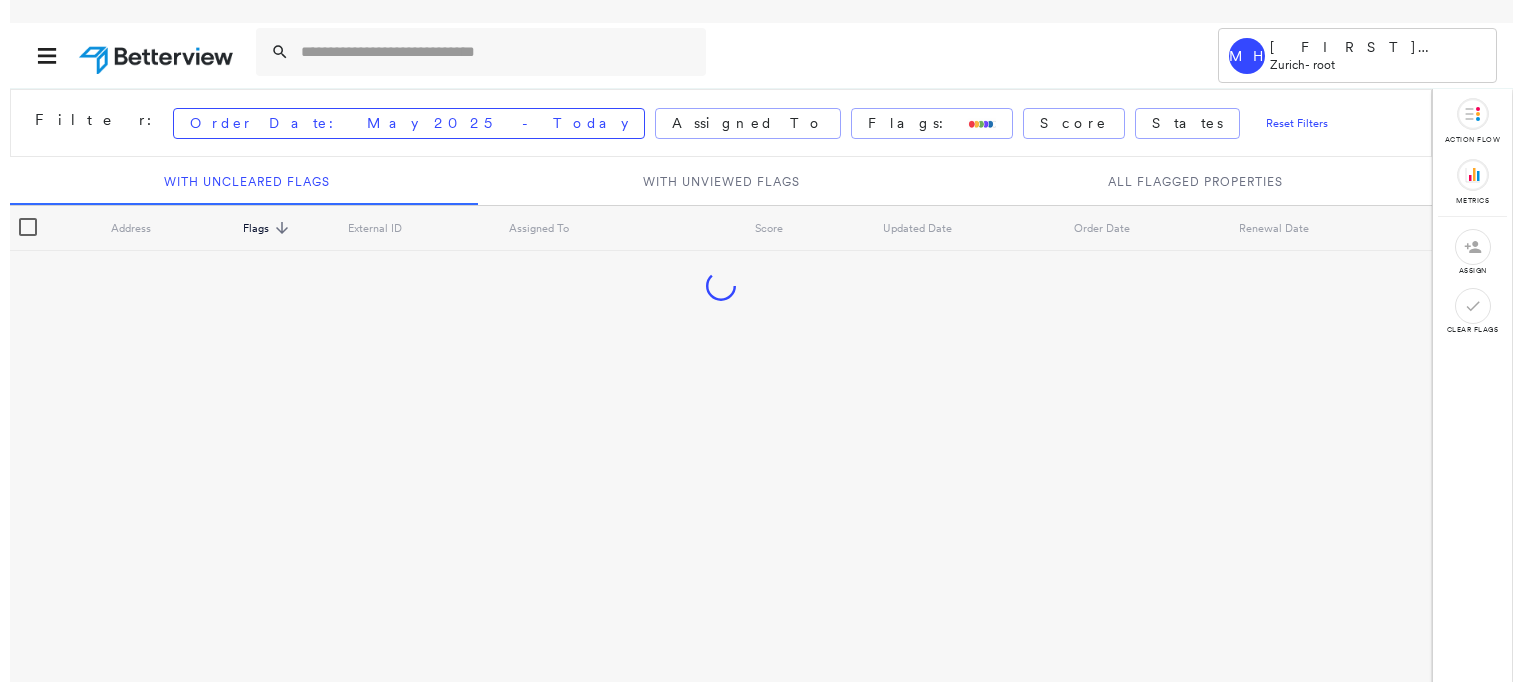 scroll, scrollTop: 0, scrollLeft: 0, axis: both 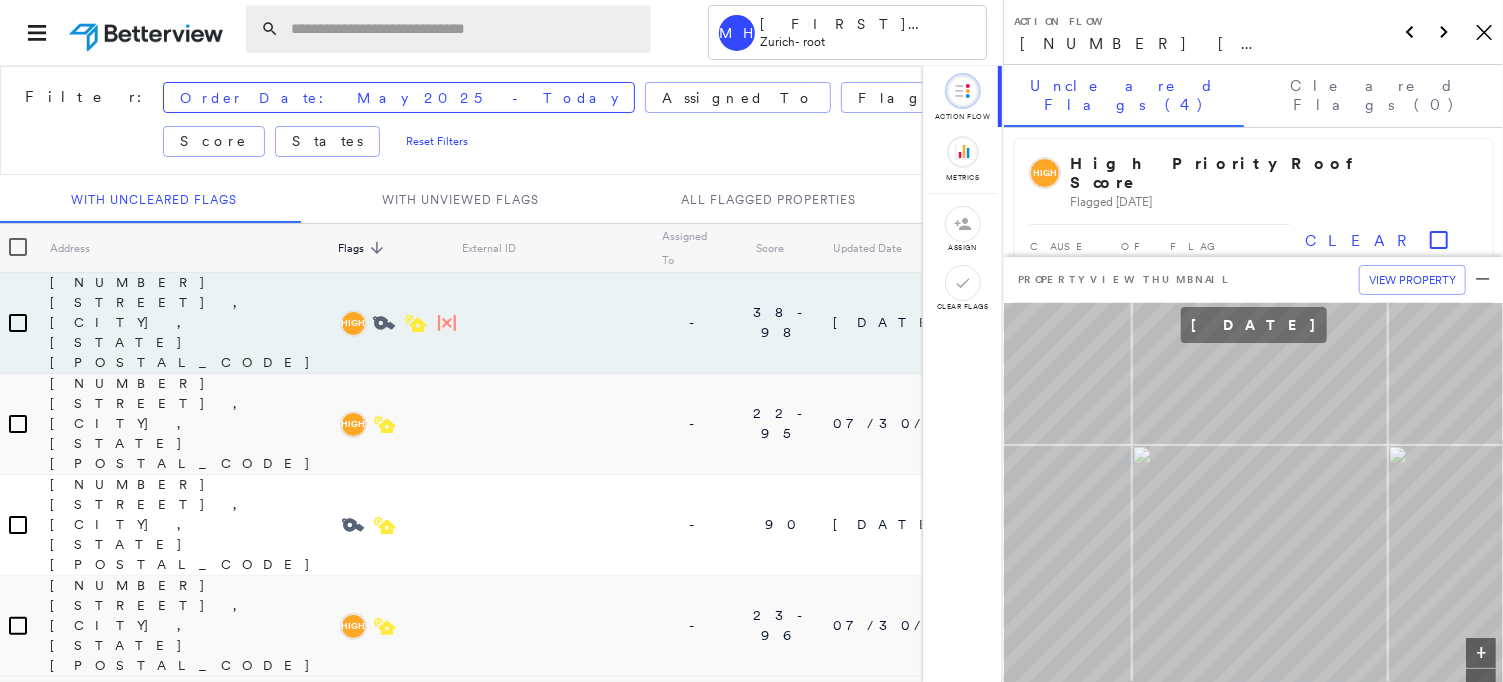 click at bounding box center (465, 29) 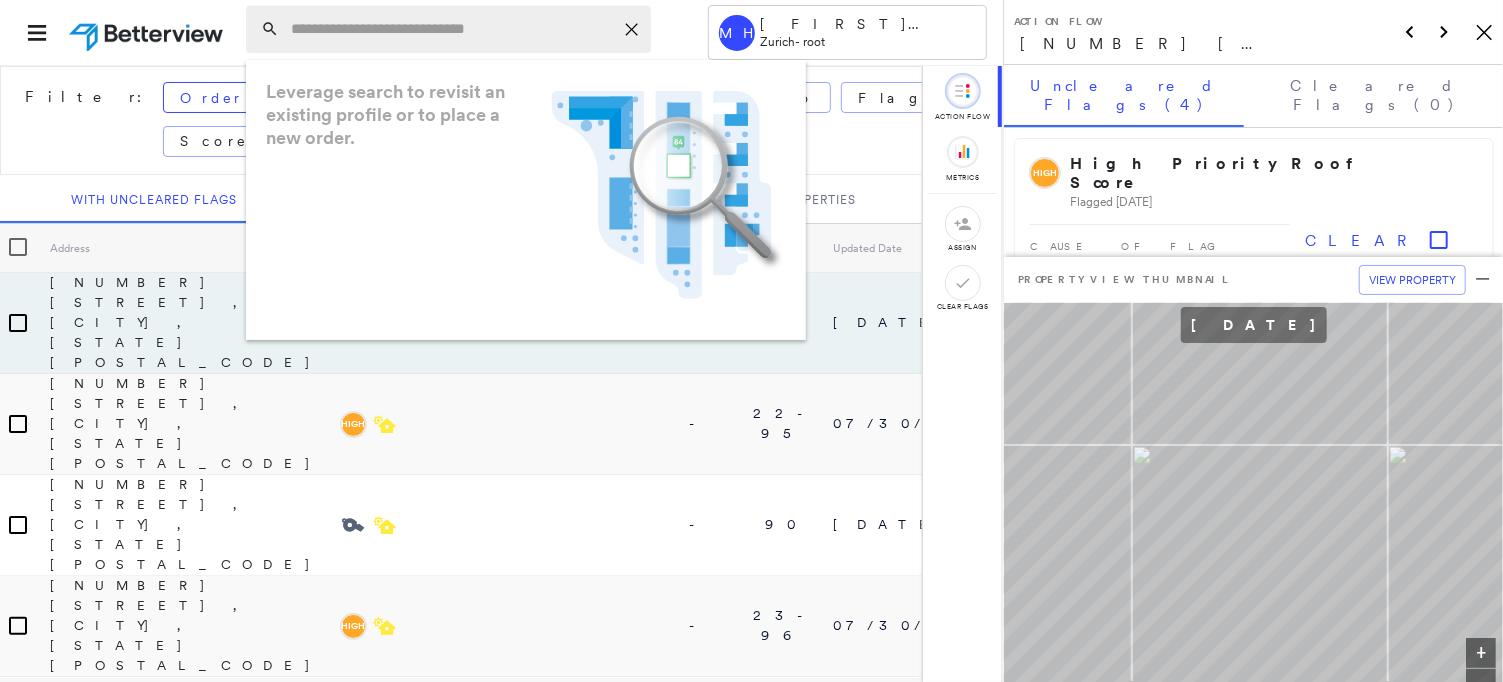 click at bounding box center [452, 29] 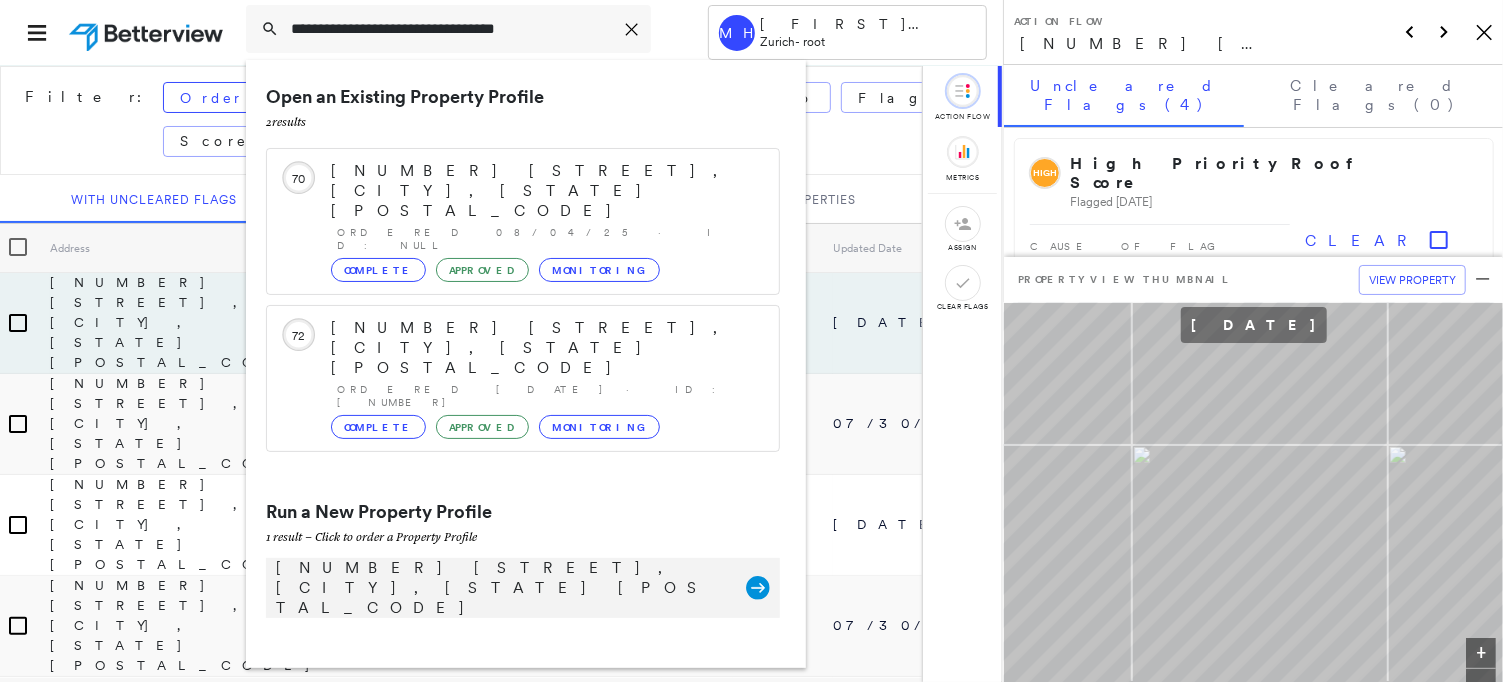 type on "**********" 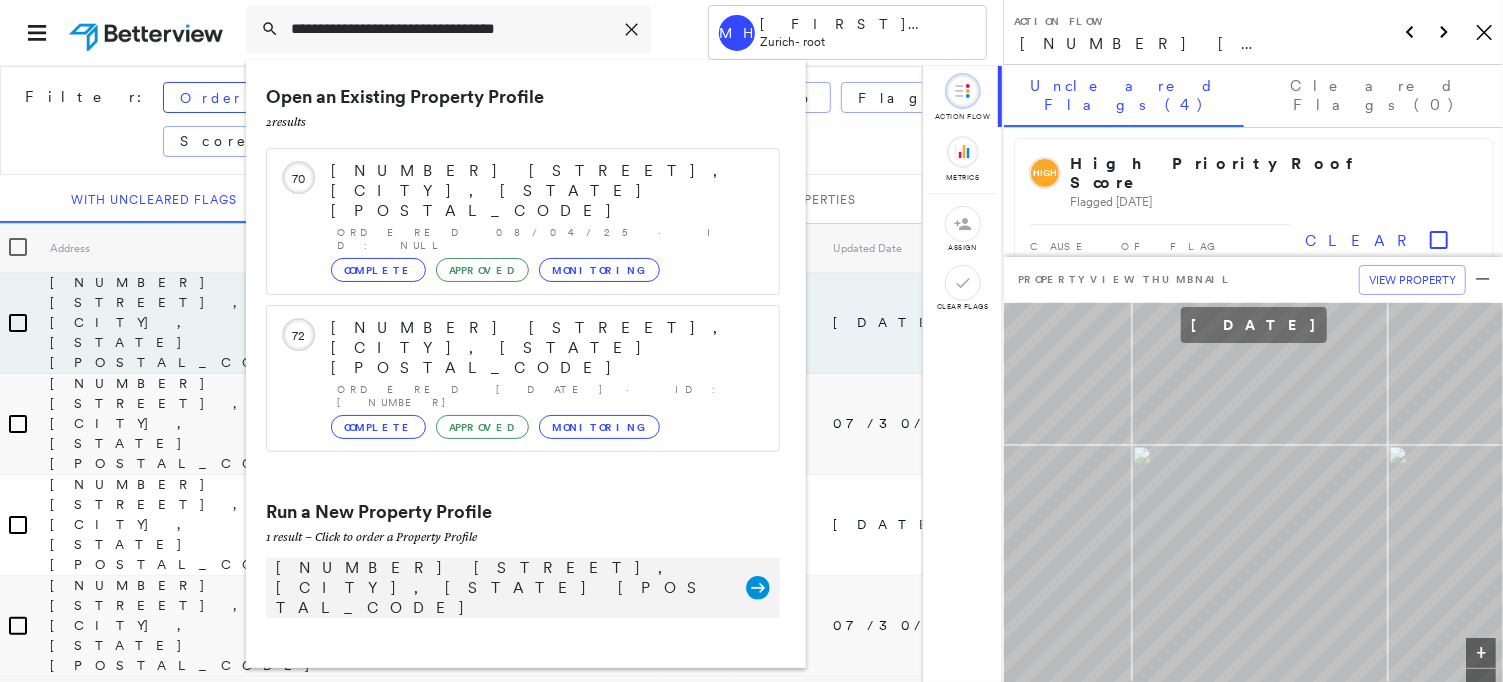 click on "[NUMBER] [STREET], [CITY], [STATE] [POSTAL_CODE]" at bounding box center (501, 588) 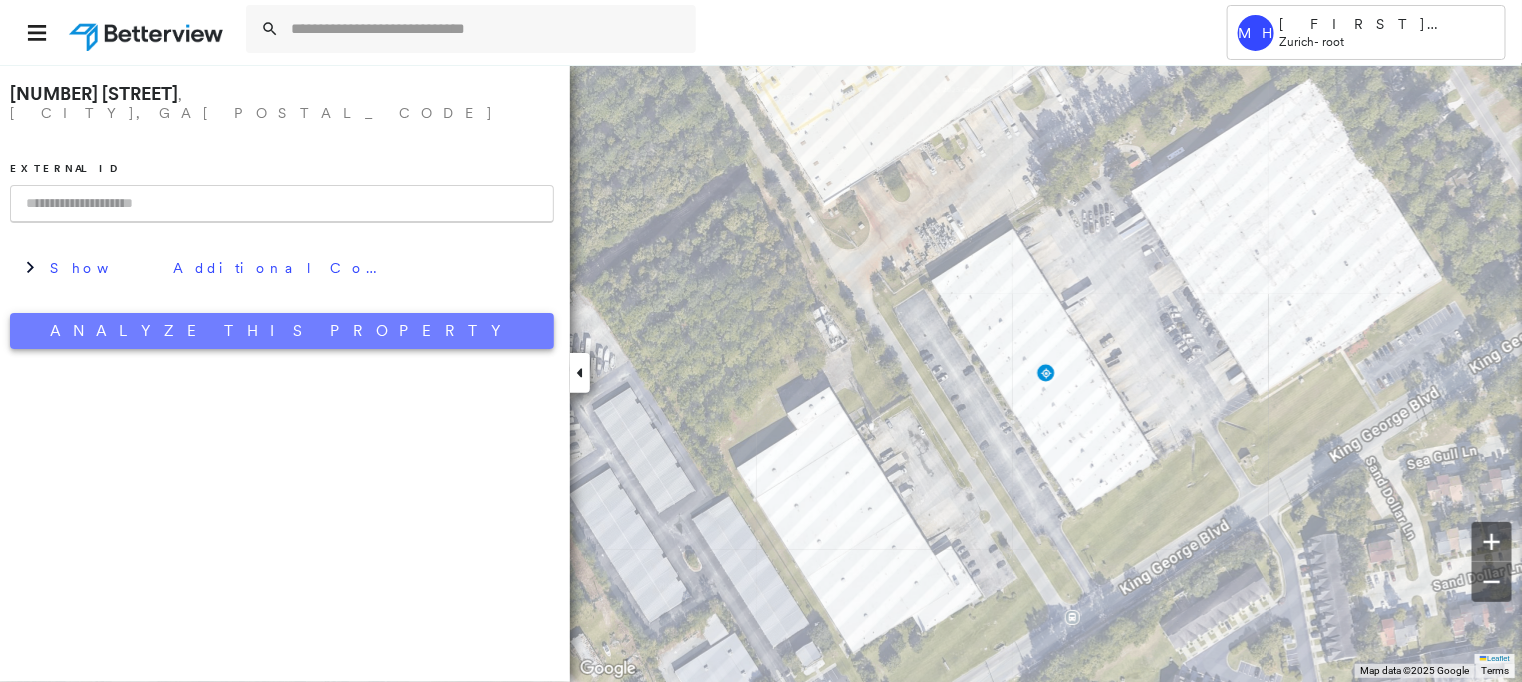 click on "Analyze This Property" at bounding box center (282, 331) 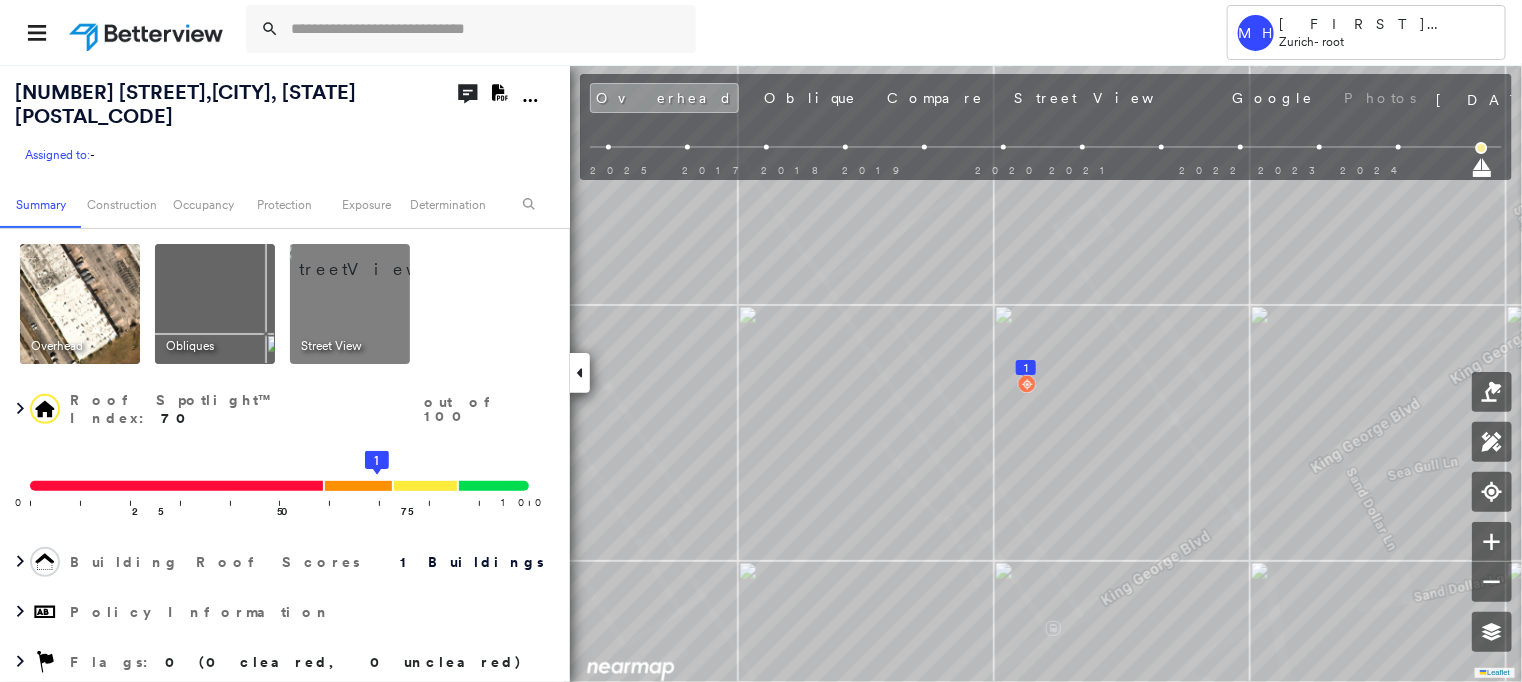 click 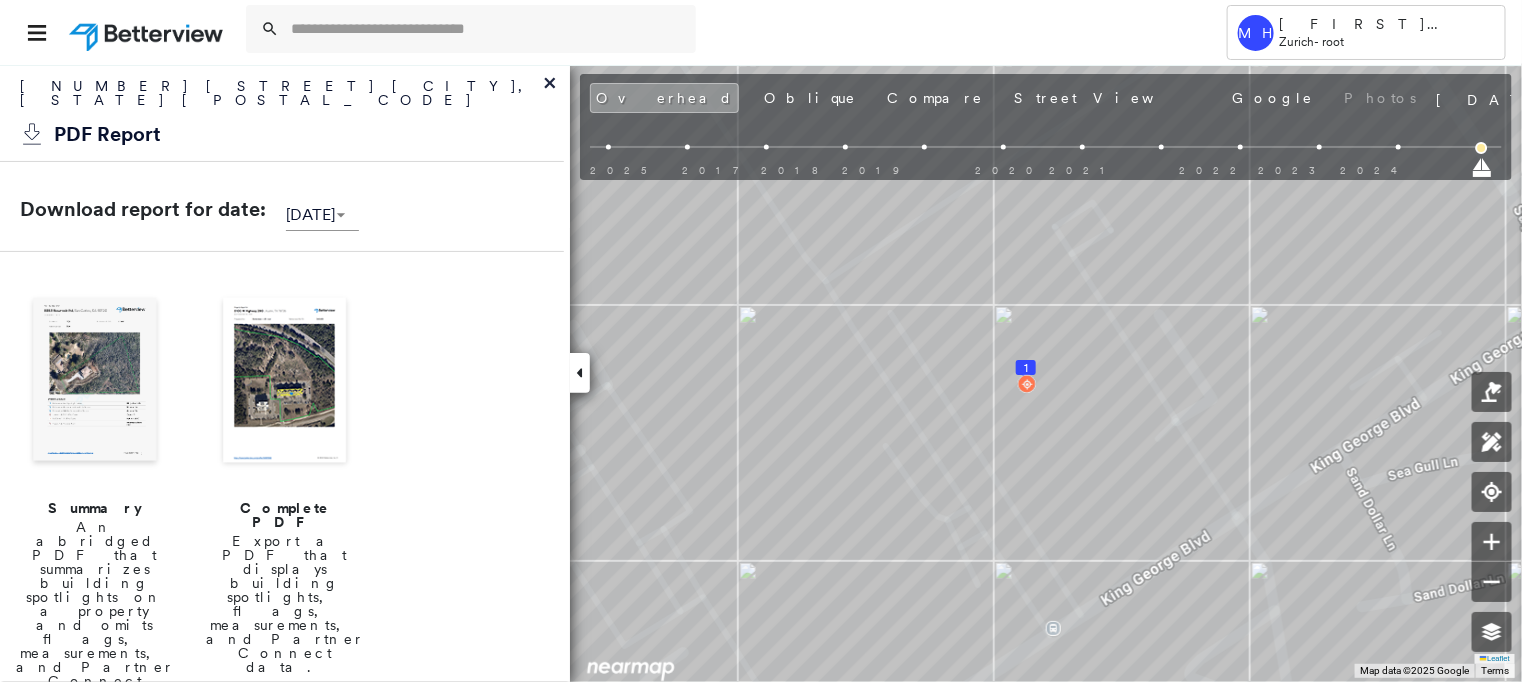 click on "An abridged PDF that summarizes building spotlights on a property and omits flags, measurements, and Partner Connect data" at bounding box center [95, 611] 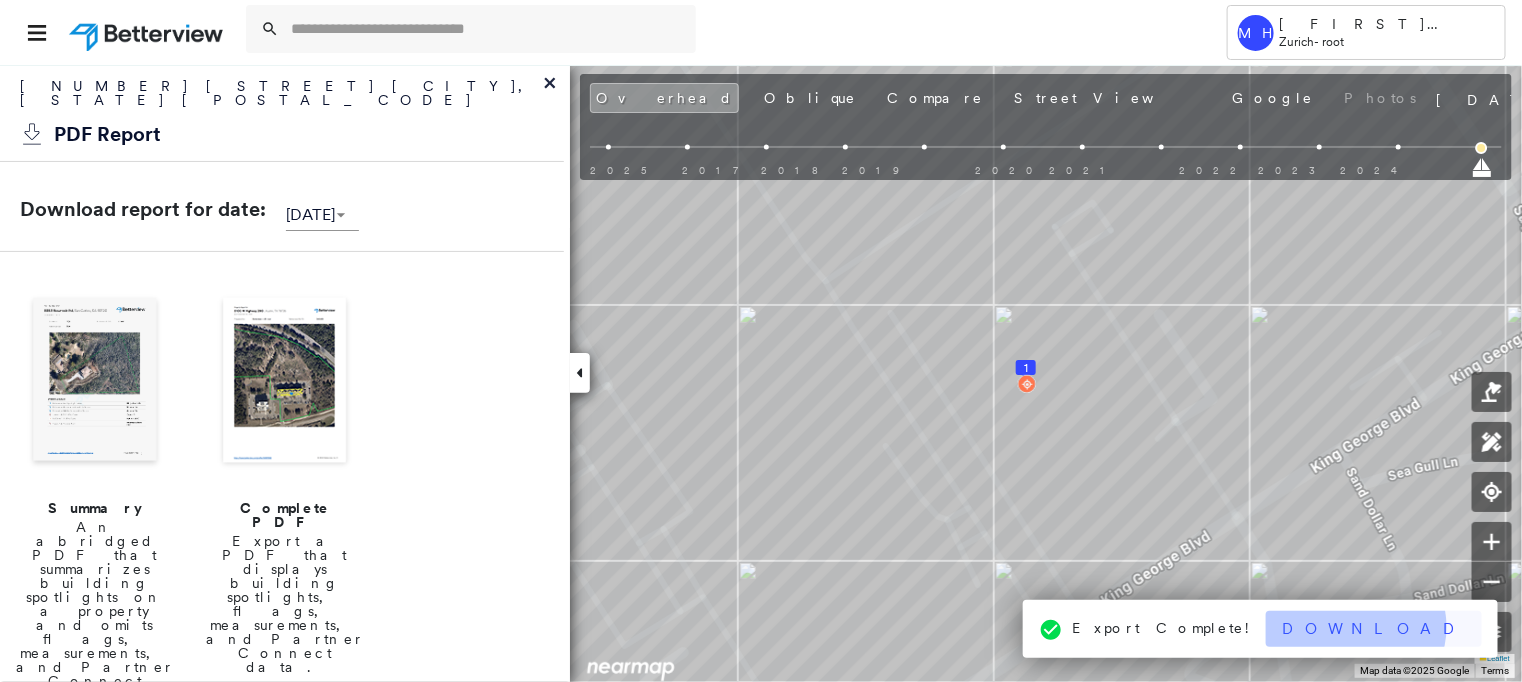 click on "Download" at bounding box center [1374, 629] 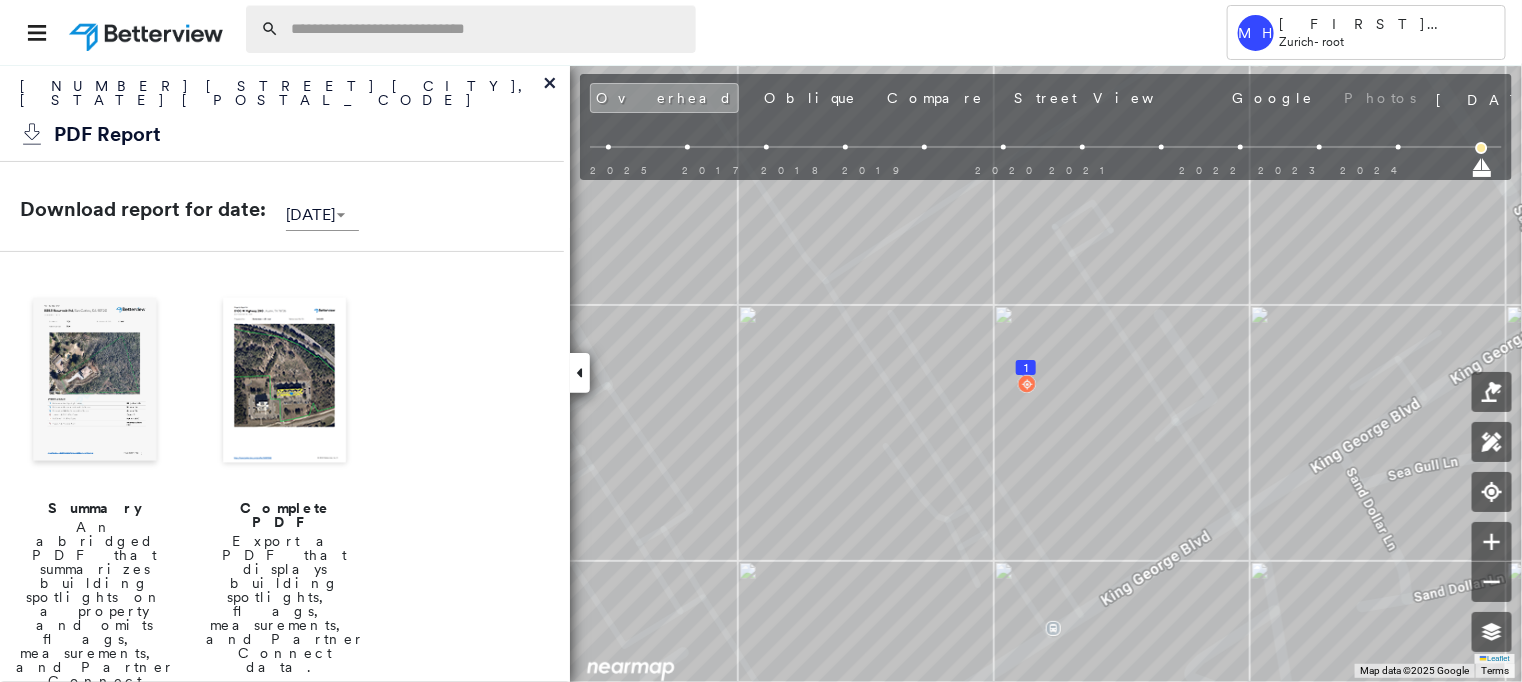 click at bounding box center [487, 29] 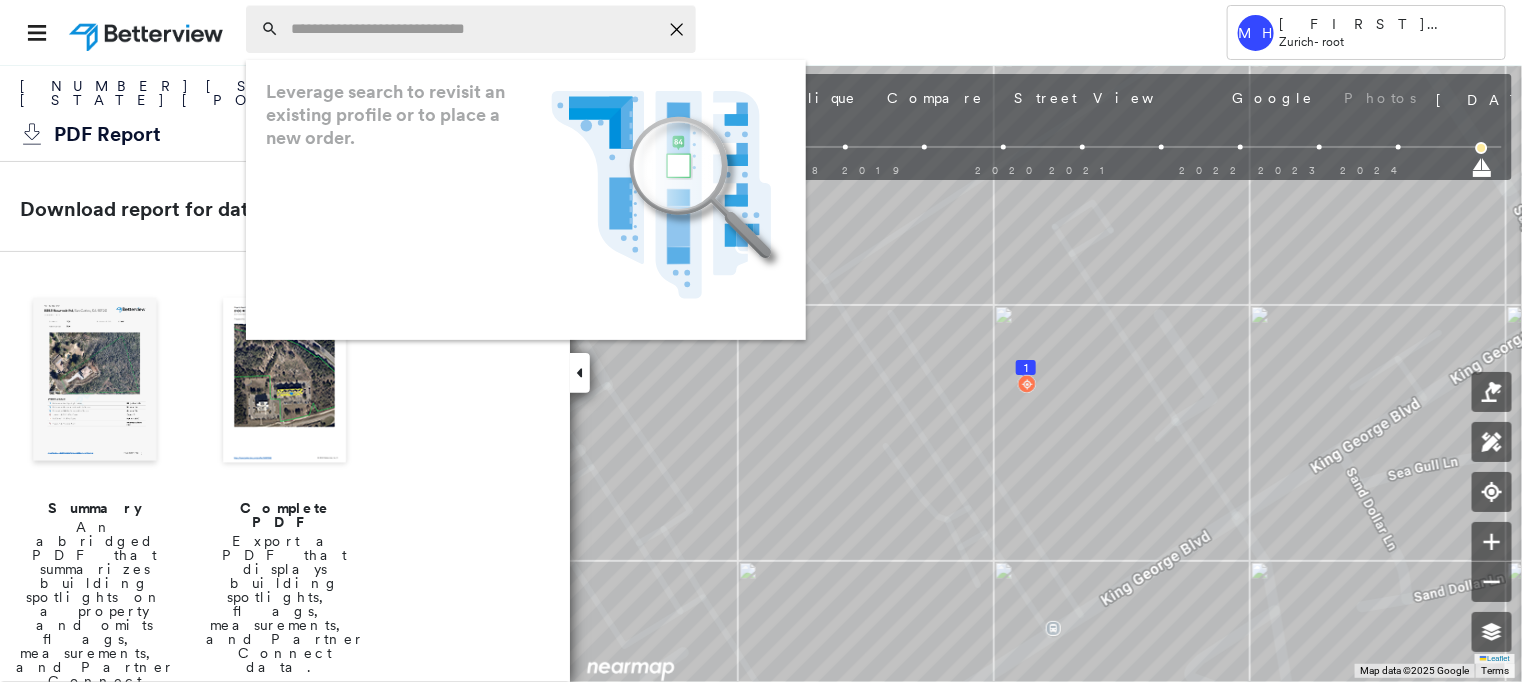 click at bounding box center [474, 29] 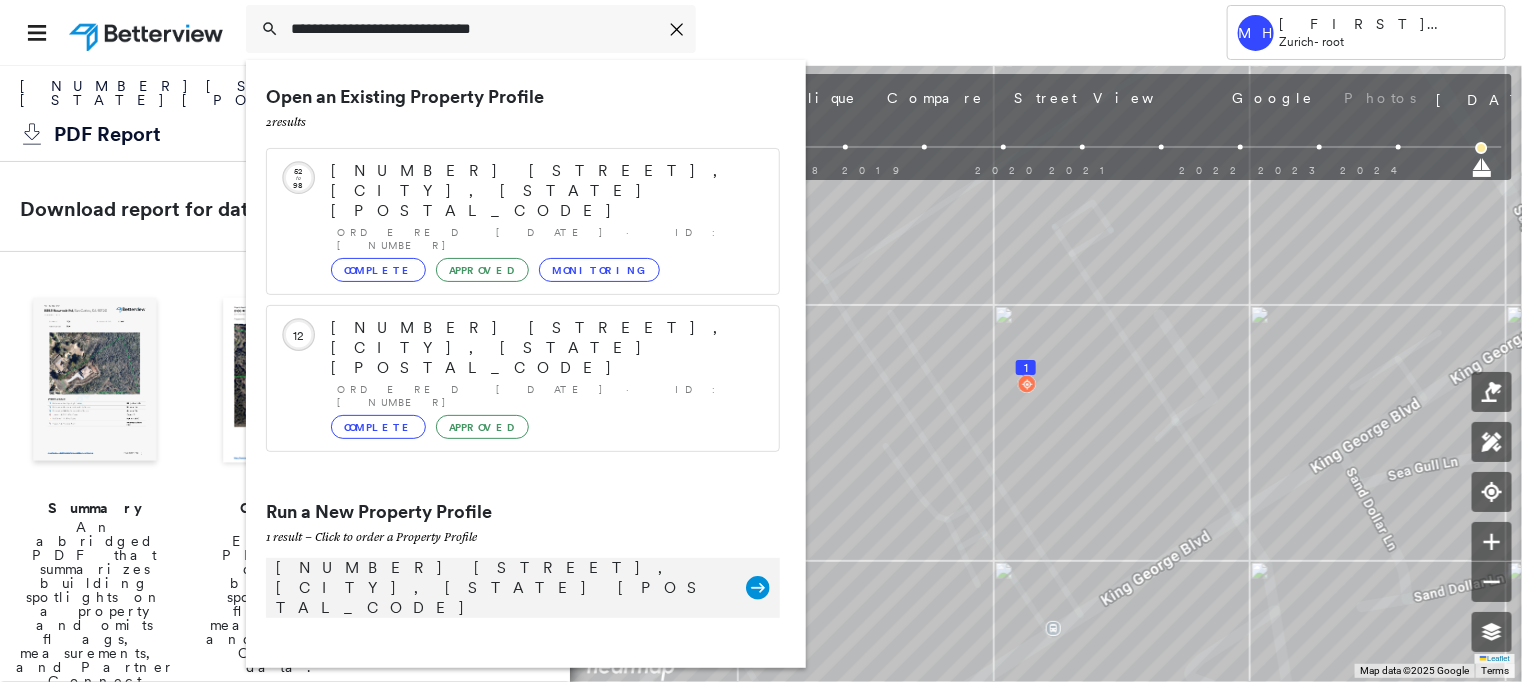 type on "**********" 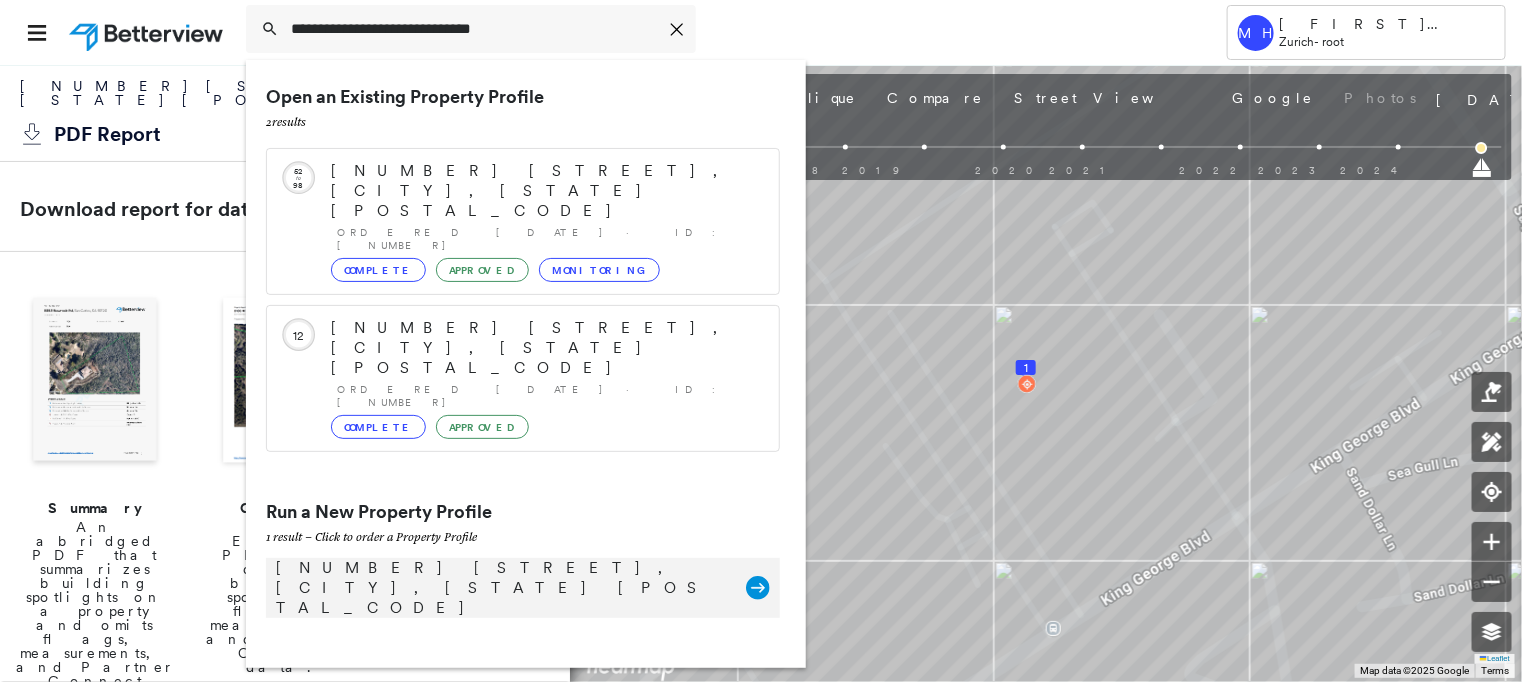 click on "1700 Jeurgens Ct, Norcross, GA 30093" at bounding box center (501, 588) 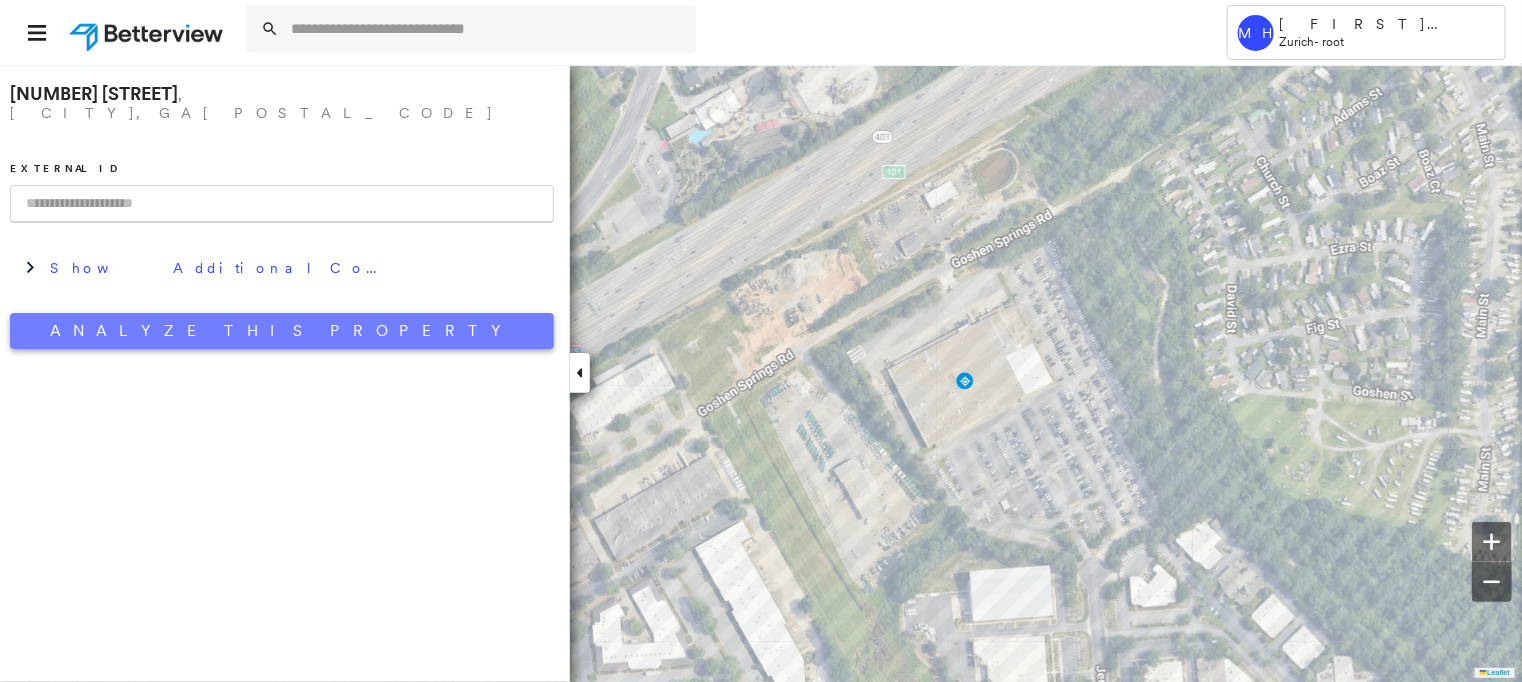 click on "Analyze This Property" at bounding box center [282, 331] 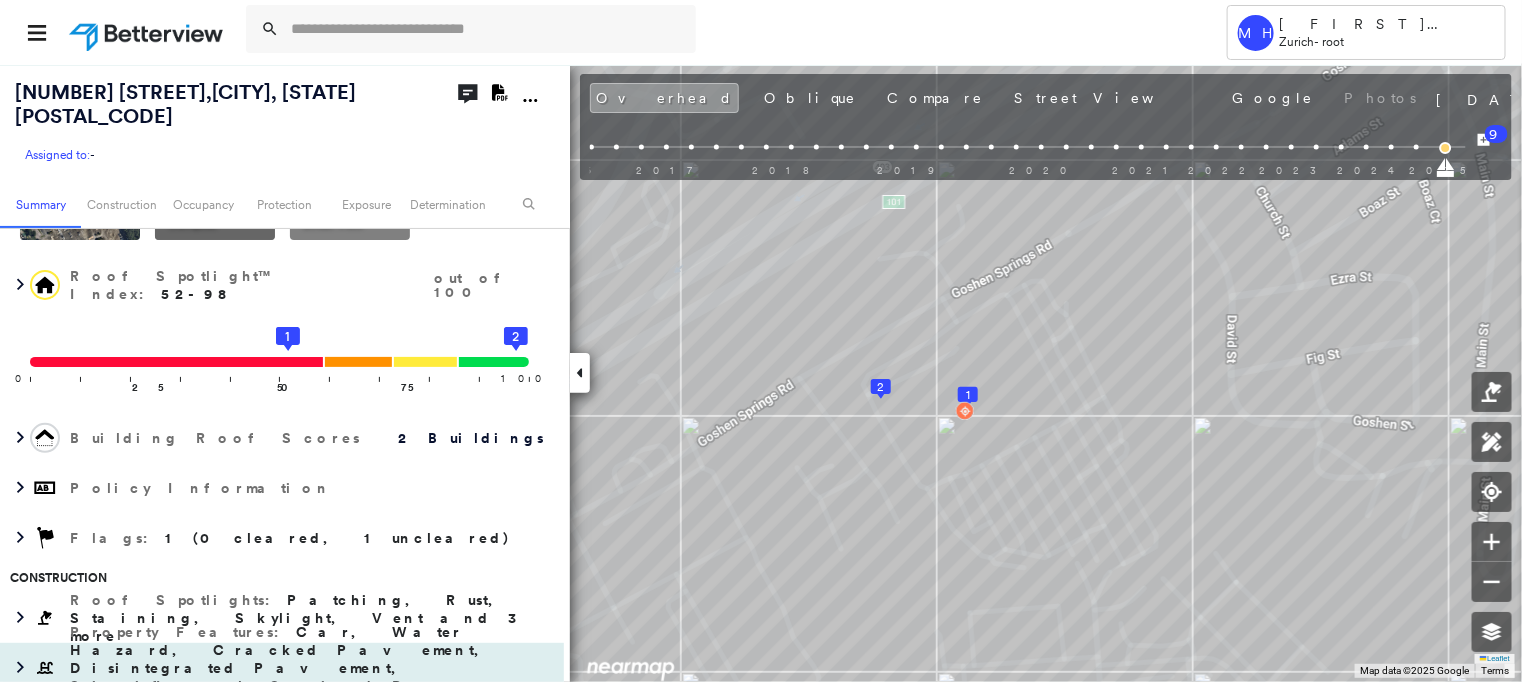 scroll, scrollTop: 249, scrollLeft: 0, axis: vertical 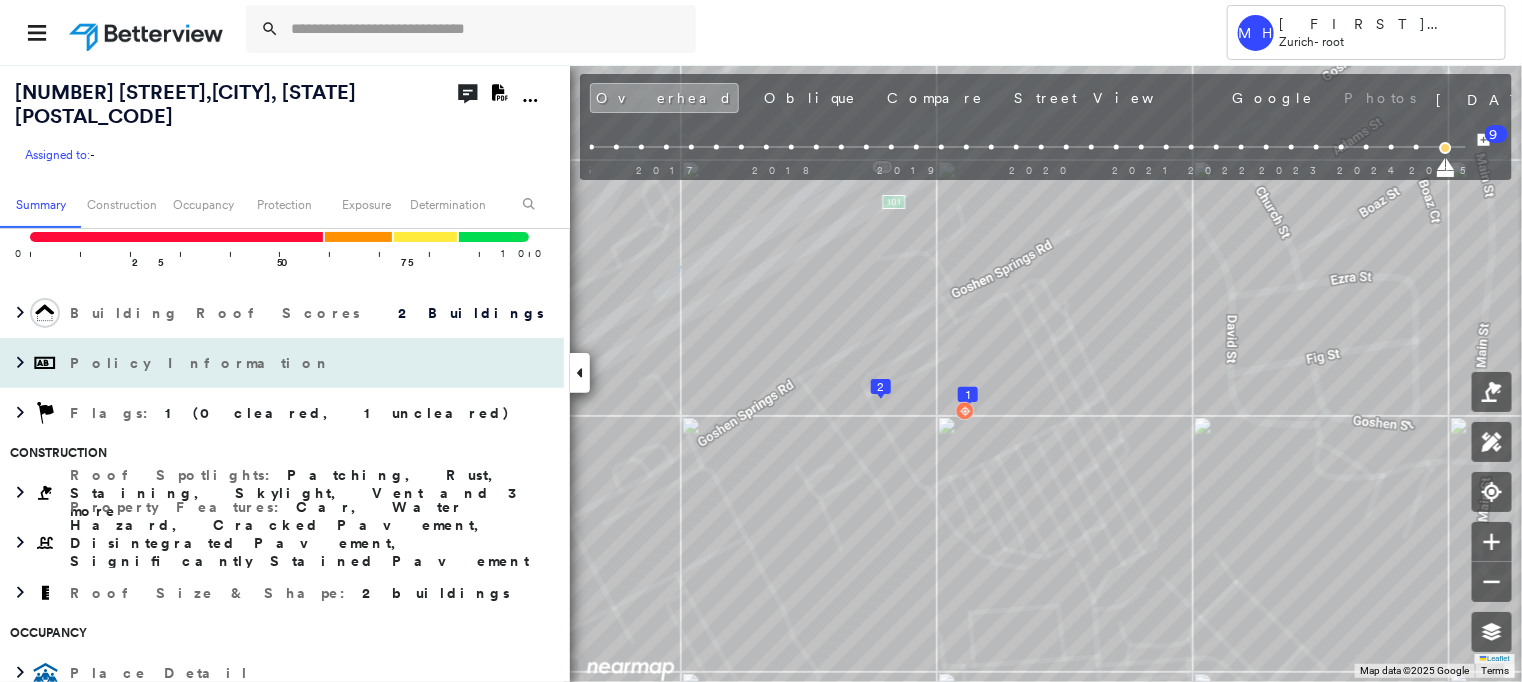 click on "Policy Information" at bounding box center [282, 363] 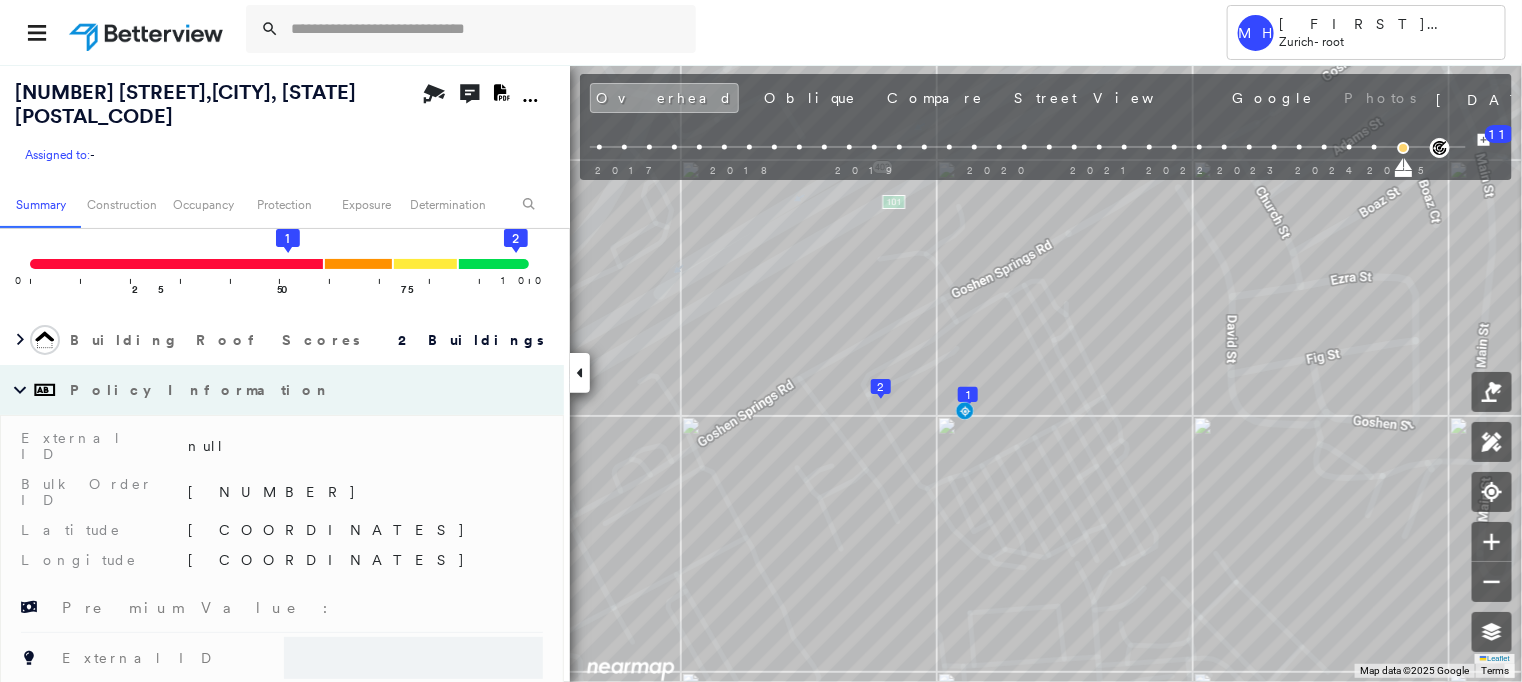 scroll, scrollTop: 218, scrollLeft: 0, axis: vertical 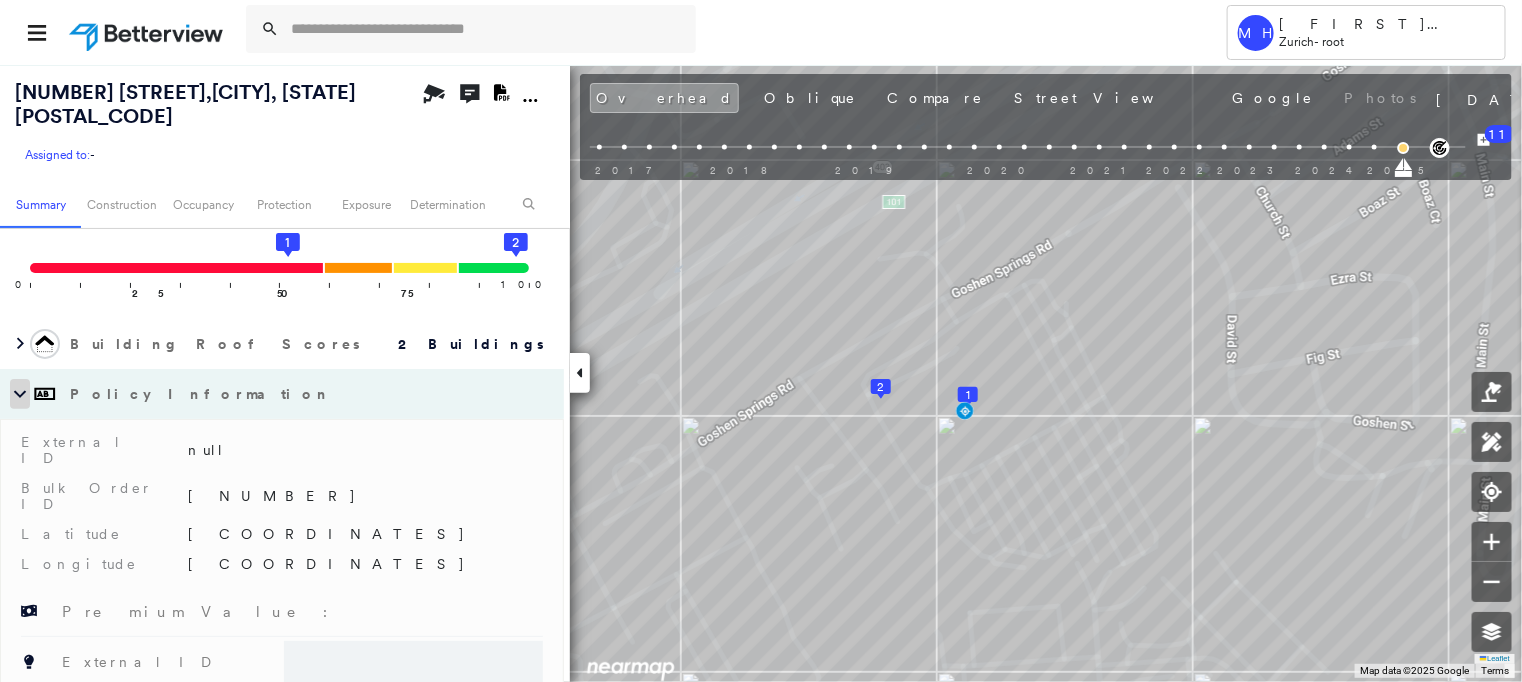 click 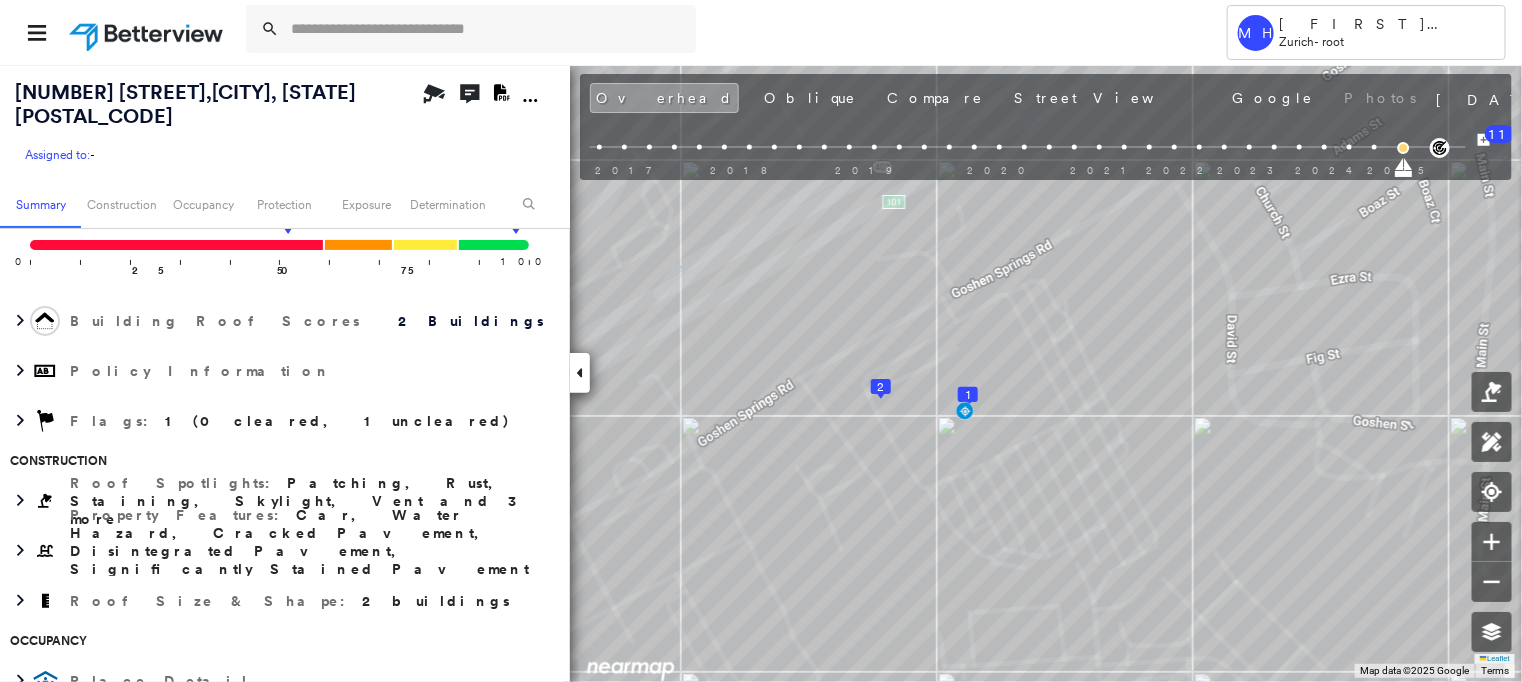 scroll, scrollTop: 219, scrollLeft: 0, axis: vertical 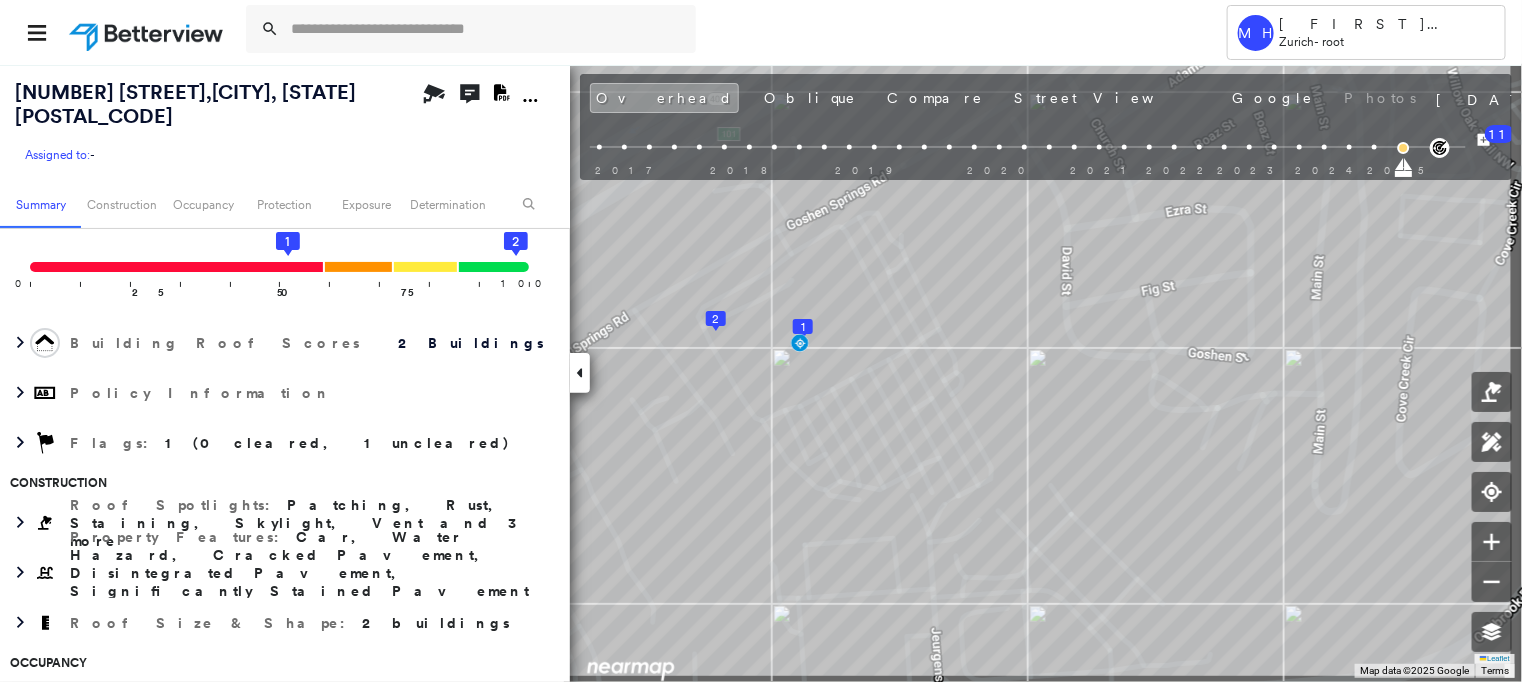 click on "1700  Jeurgens Ct ,  Norcross, GA 30093 Assigned to:  - Assigned to:  - Assigned to:  - Open Comments Download PDF Report Summary Construction Occupancy Protection Exposure Determination Overhead Obliques Street View Roof Spotlight™ Index :  52-98 out of 100 0 100 25 50 75 1 2 Building Roof Scores 2 Buildings Policy Information Flags :  1 (0 cleared, 1 uncleared) Construction Roof Spotlights :  Patching, Rust, Staining, Skylight, Vent and 3 more Property Features :  Car, Water Hazard, Cracked Pavement, Disintegrated Pavement, Significantly Stained Pavement and 3 more Roof Size & Shape :  2 buildings  Occupancy Place Detail Google - Places Smarty Streets - Surrounding Properties National Registry of Historic Places Protection US Fire Administration: Nearest Fire Stations Exposure Additional Perils FEMA Risk Index Determination Flags :  1 (0 cleared, 1 uncleared) Uncleared Flags (1) Cleared Flags  (0) Vacancy  Flagged 08/04/25 Clear Partner Connect Global Search Search Overhead Oblique Compare Street View 11" at bounding box center [761, 373] 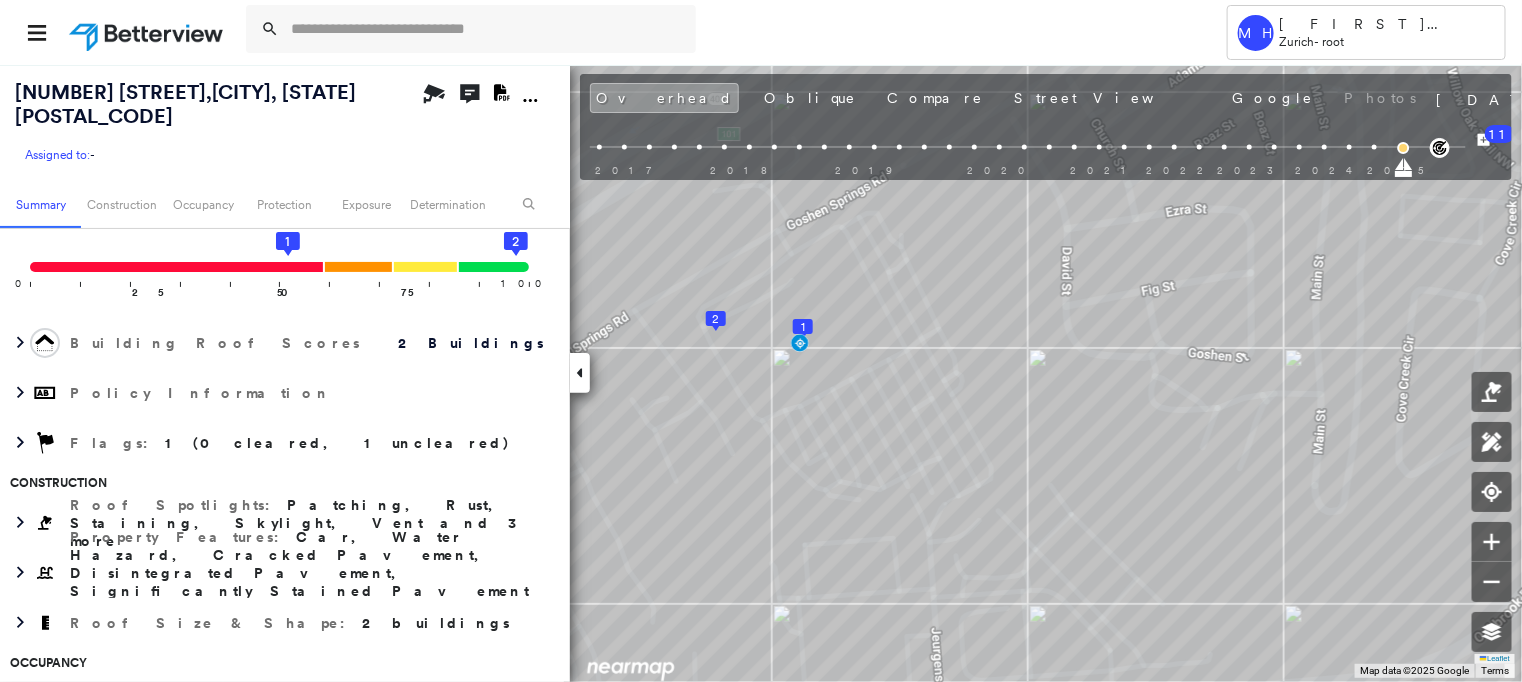 click 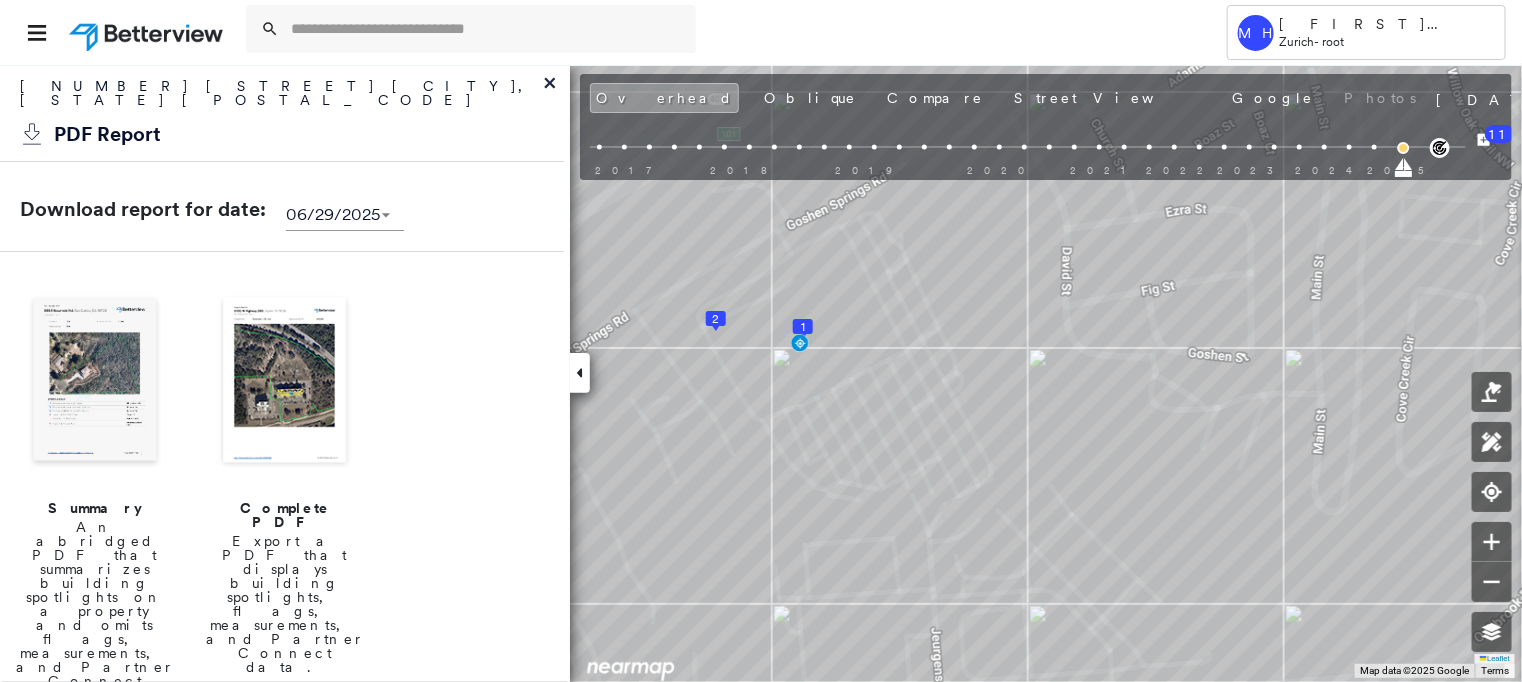 click on "An abridged PDF that summarizes building spotlights on a property and omits flags, measurements, and Partner Connect data" at bounding box center [95, 611] 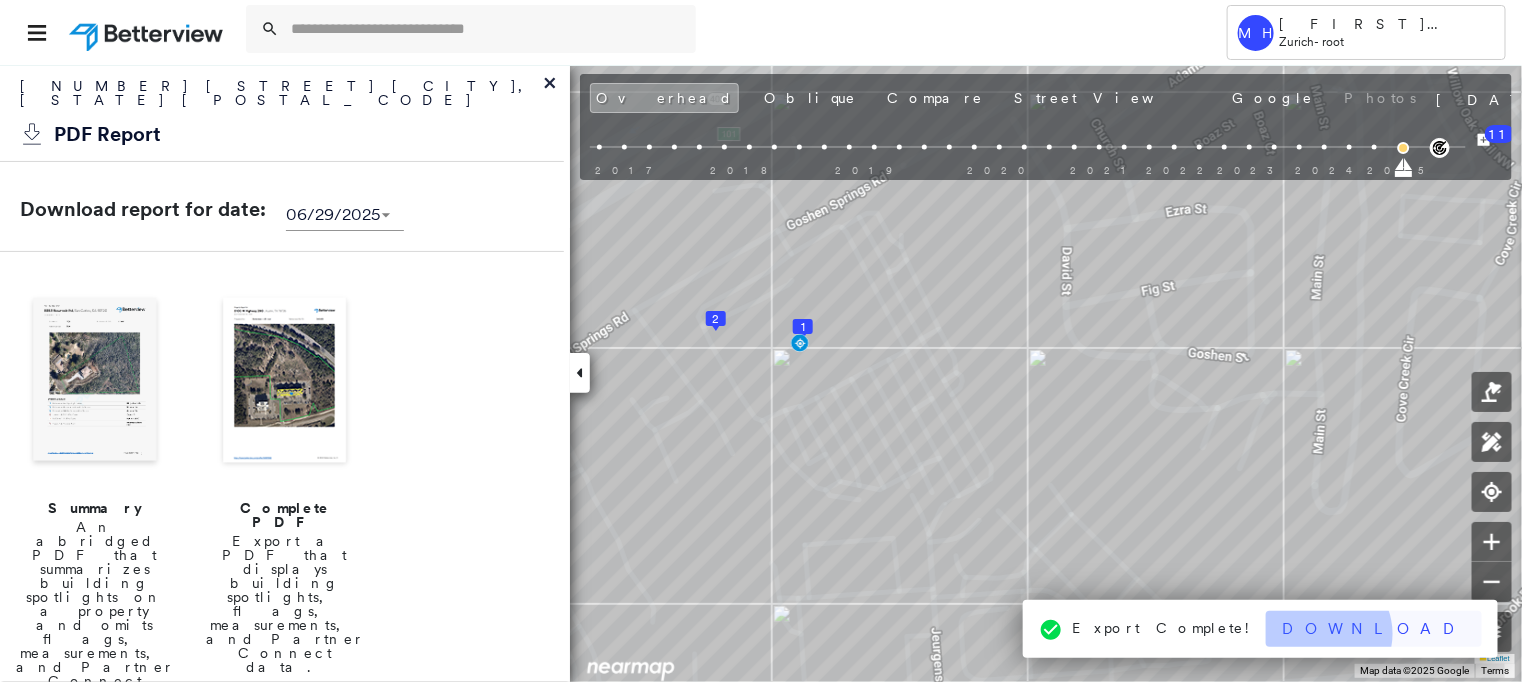 click on "Download" at bounding box center [1374, 629] 